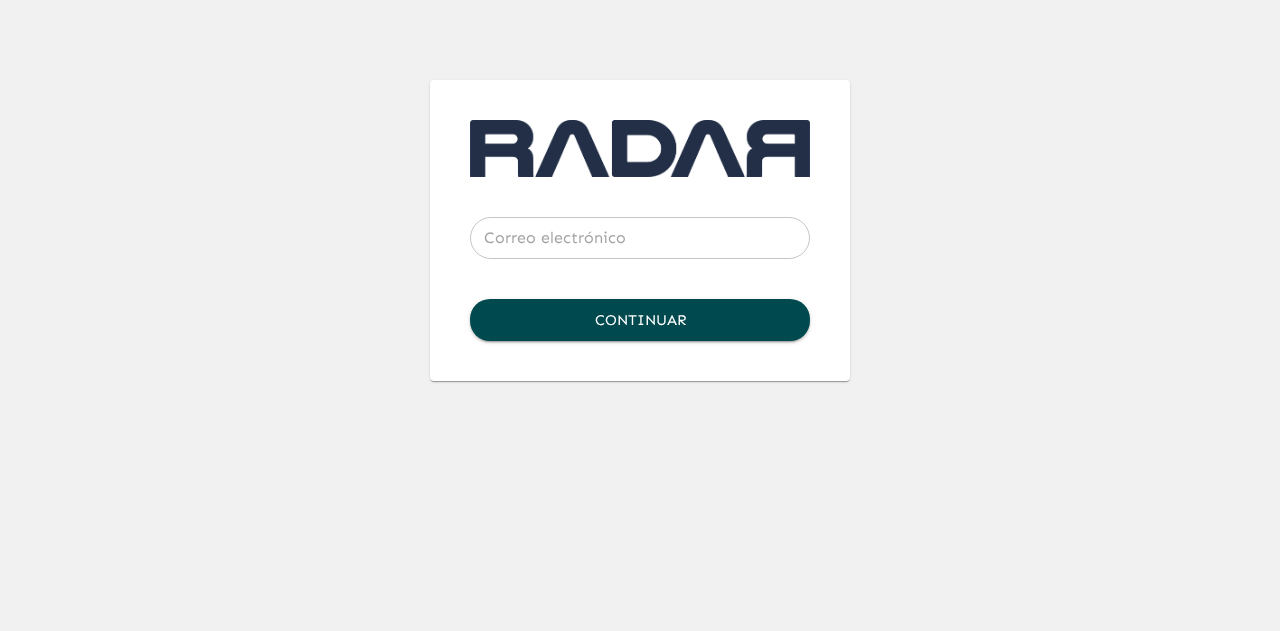 scroll, scrollTop: 0, scrollLeft: 0, axis: both 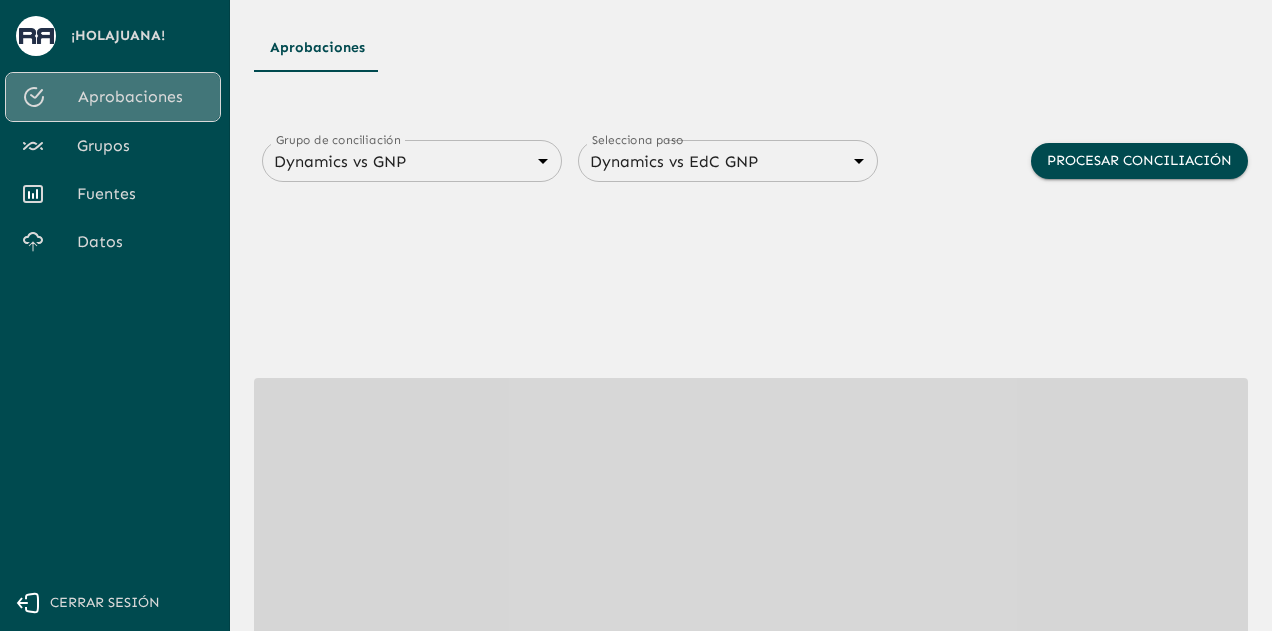 click on "Aprobaciones" at bounding box center (141, 97) 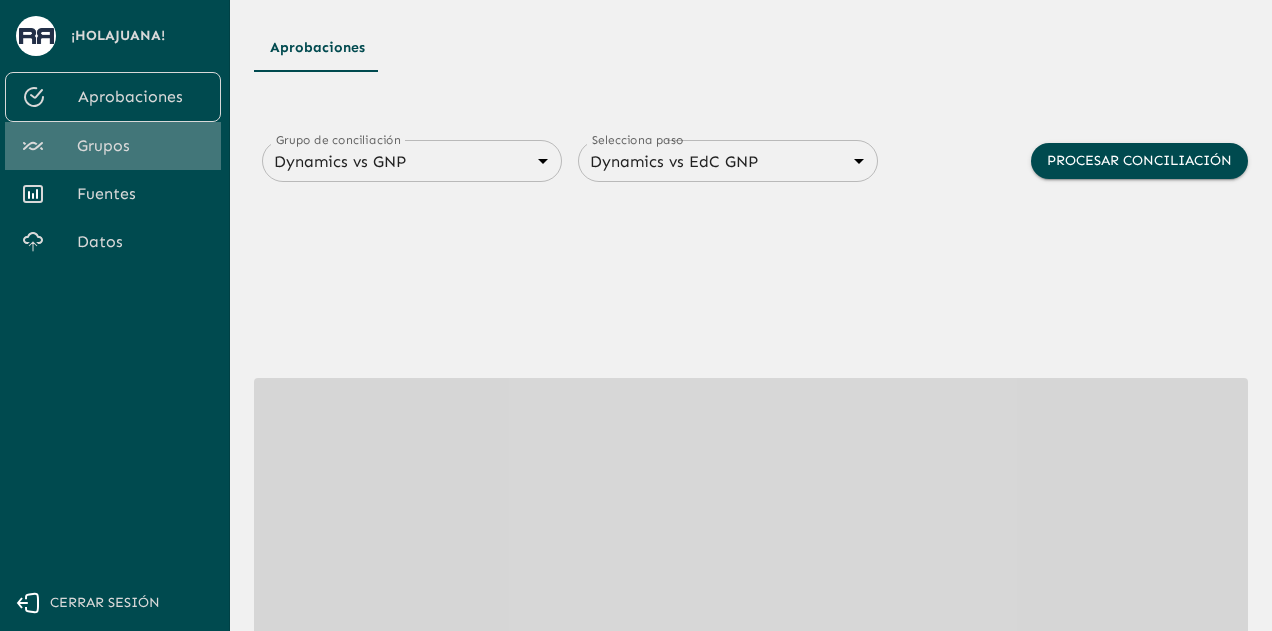 click on "Grupos" at bounding box center (141, 146) 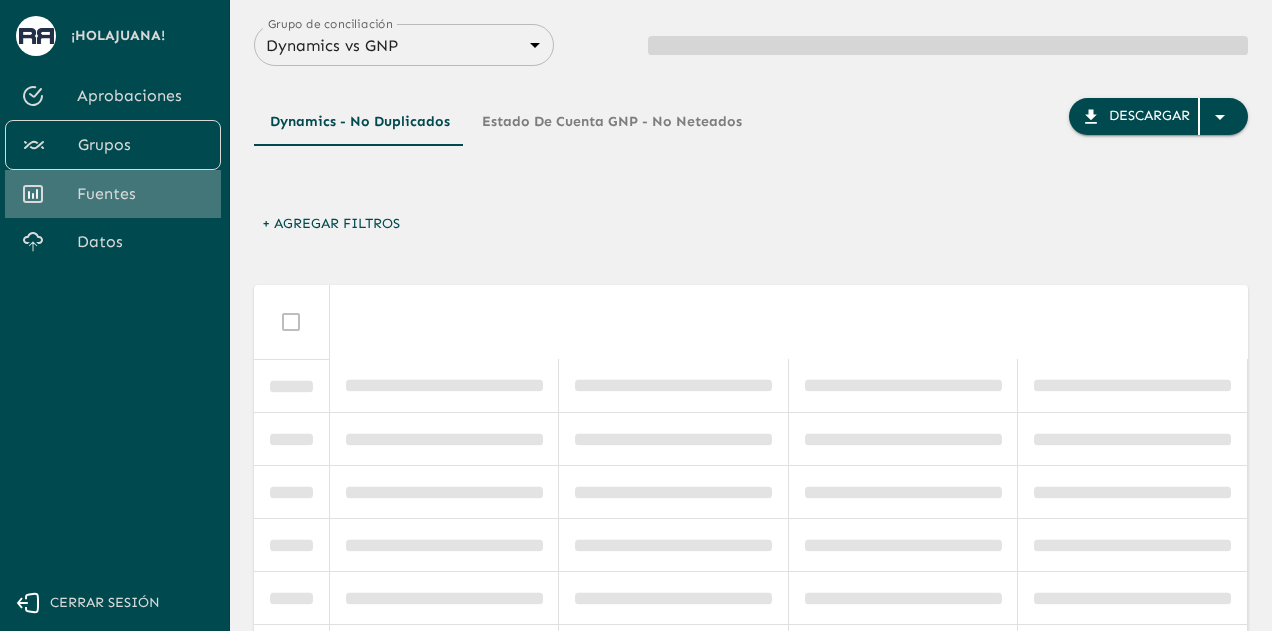click on "Fuentes" at bounding box center (141, 194) 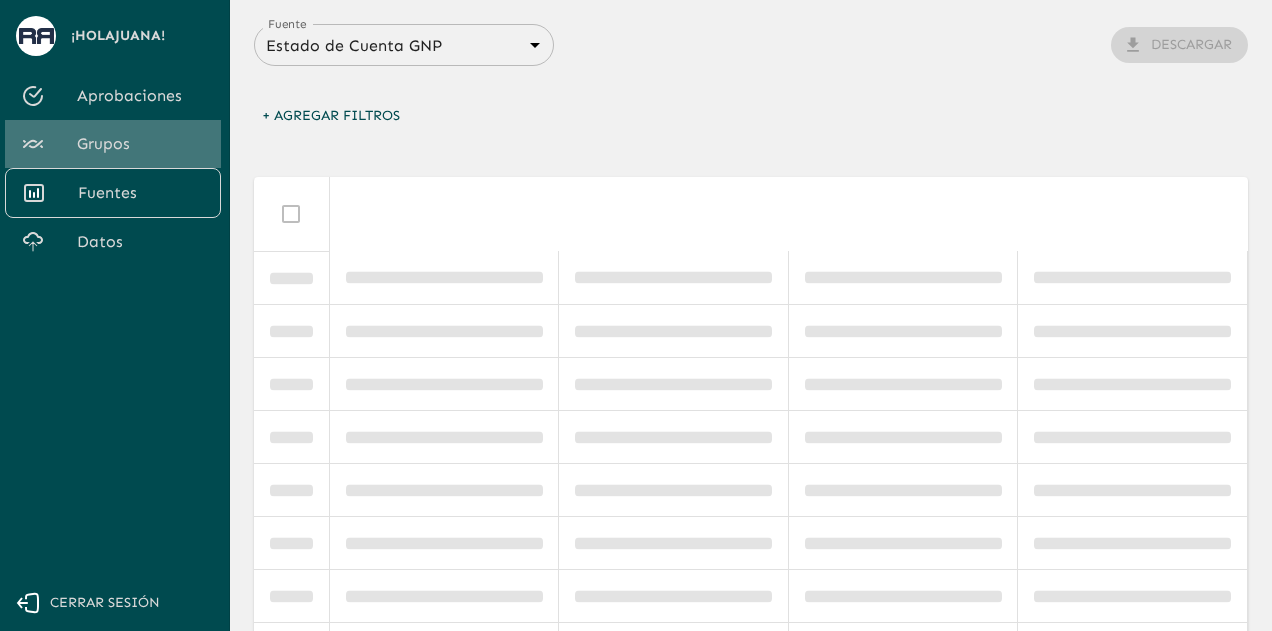 click on "Grupos" at bounding box center [141, 144] 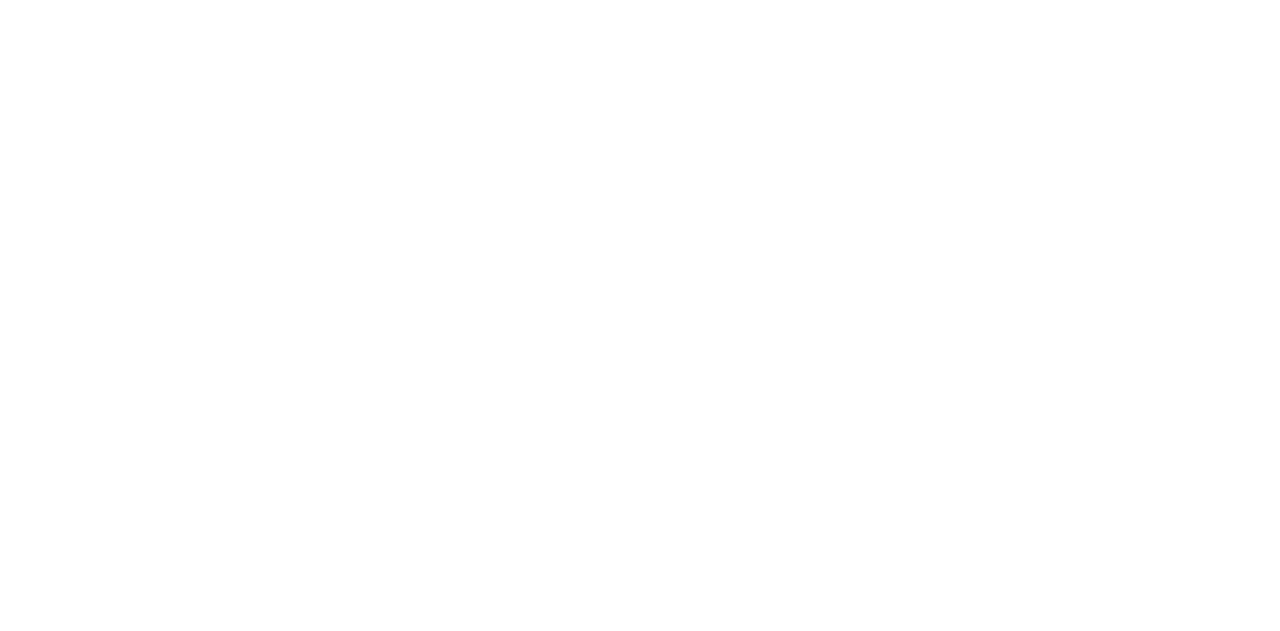 scroll, scrollTop: 0, scrollLeft: 0, axis: both 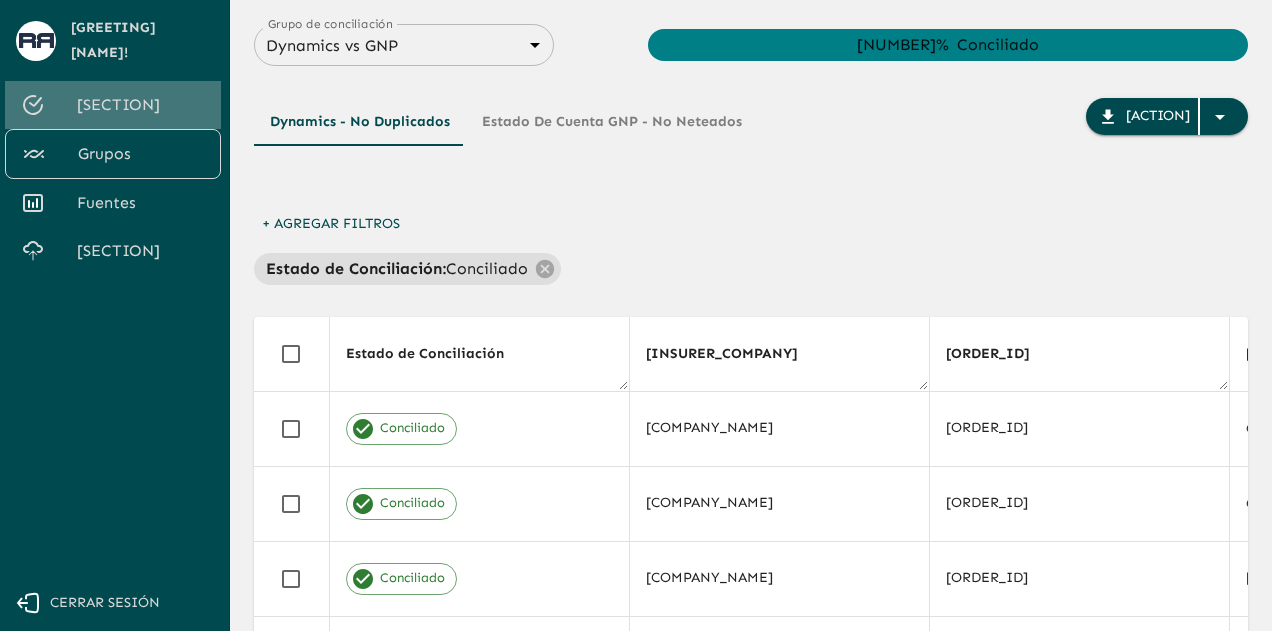 click on "Aprobaciones" at bounding box center (141, 105) 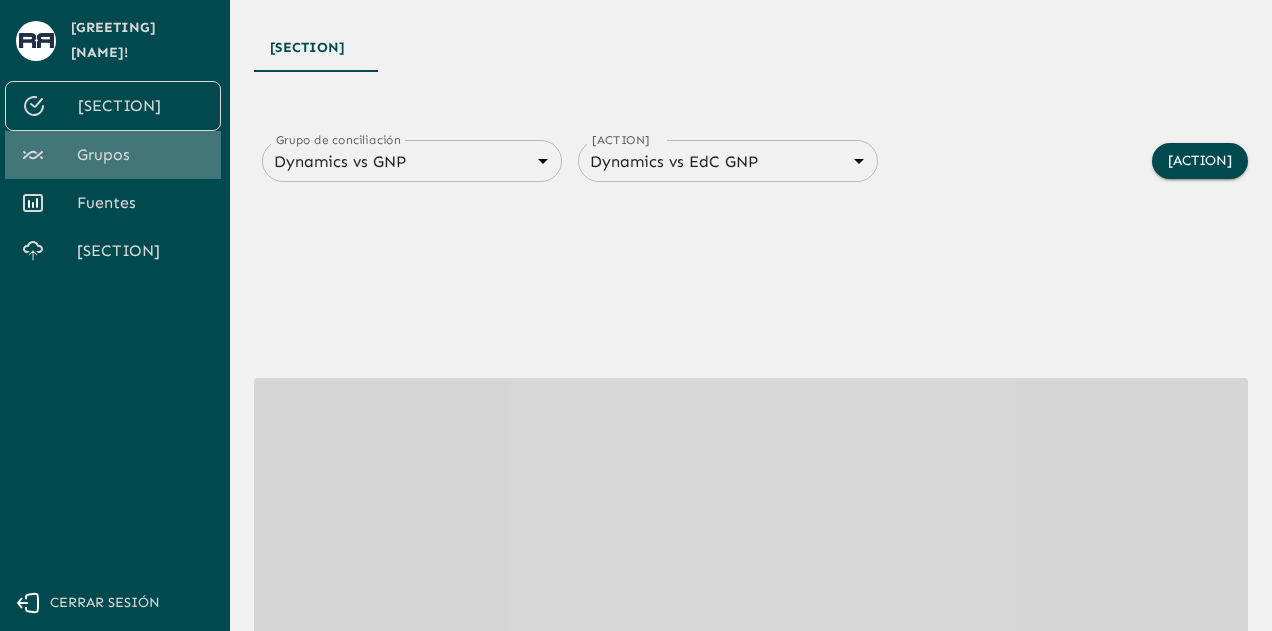 click on "Grupos" at bounding box center [141, 155] 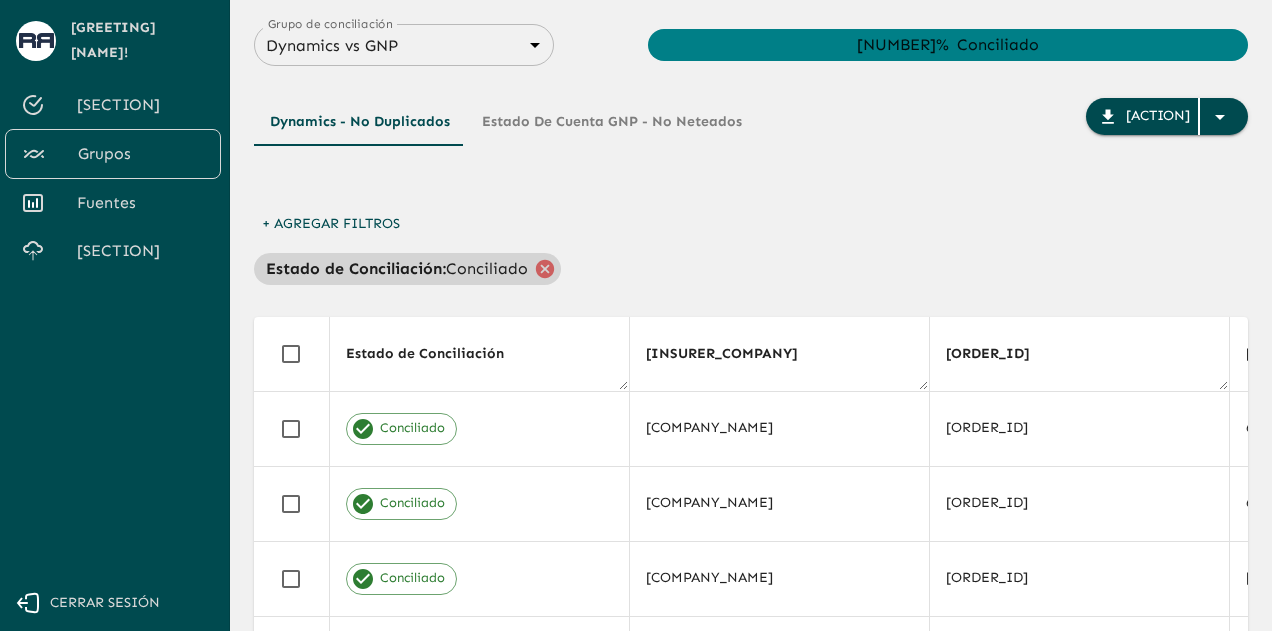 click at bounding box center [545, 269] 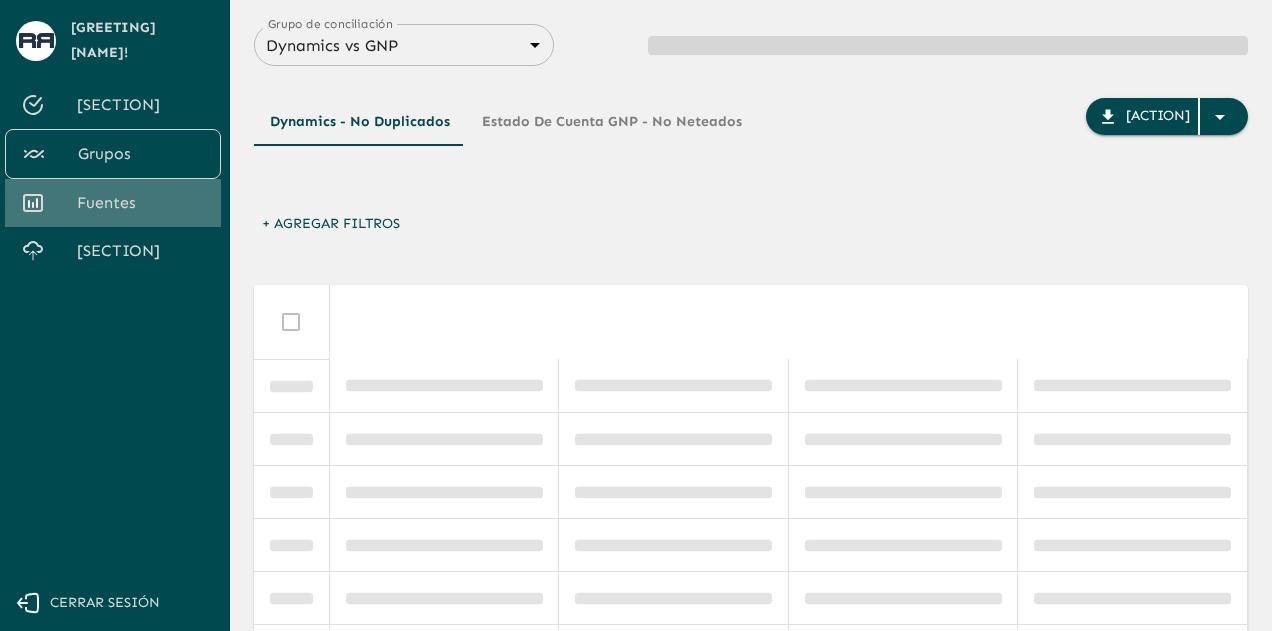 click on "Fuentes" at bounding box center [141, 203] 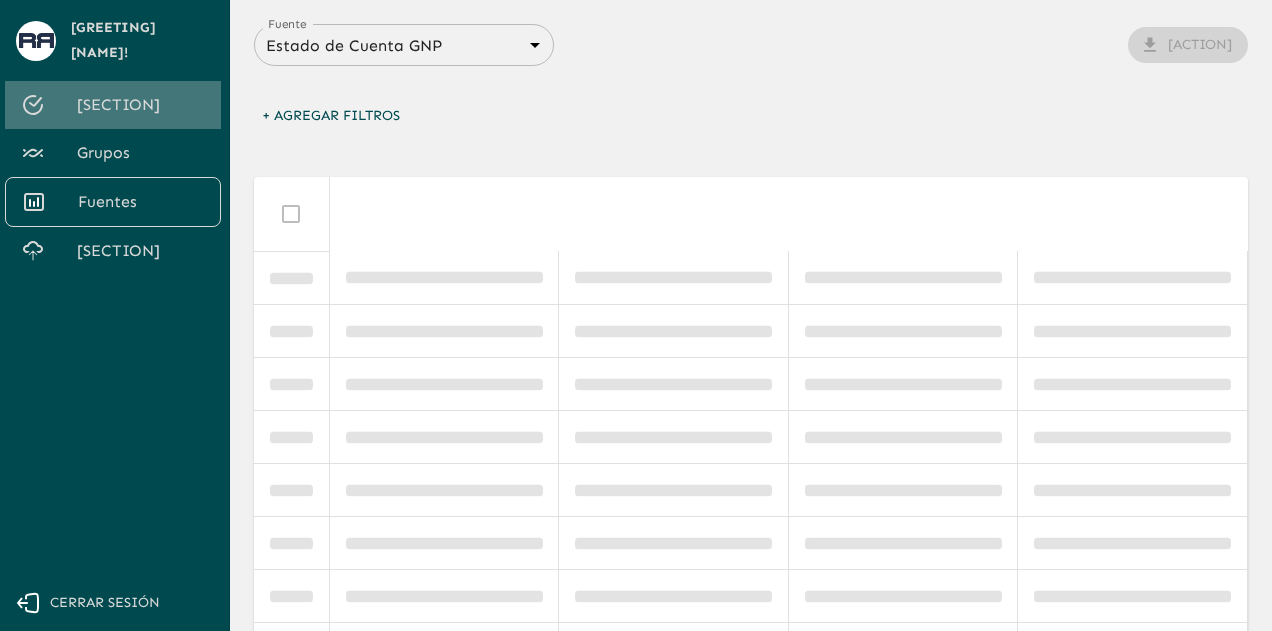 click on "Aprobaciones" at bounding box center [141, 105] 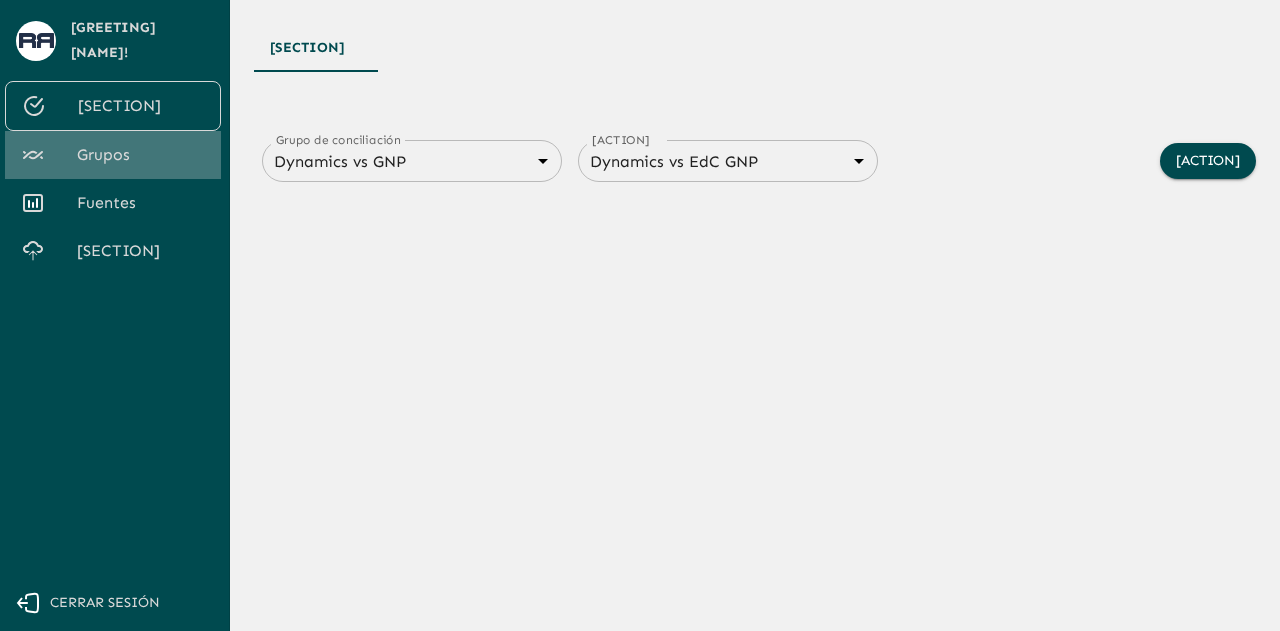 click on "Grupos" at bounding box center (141, 155) 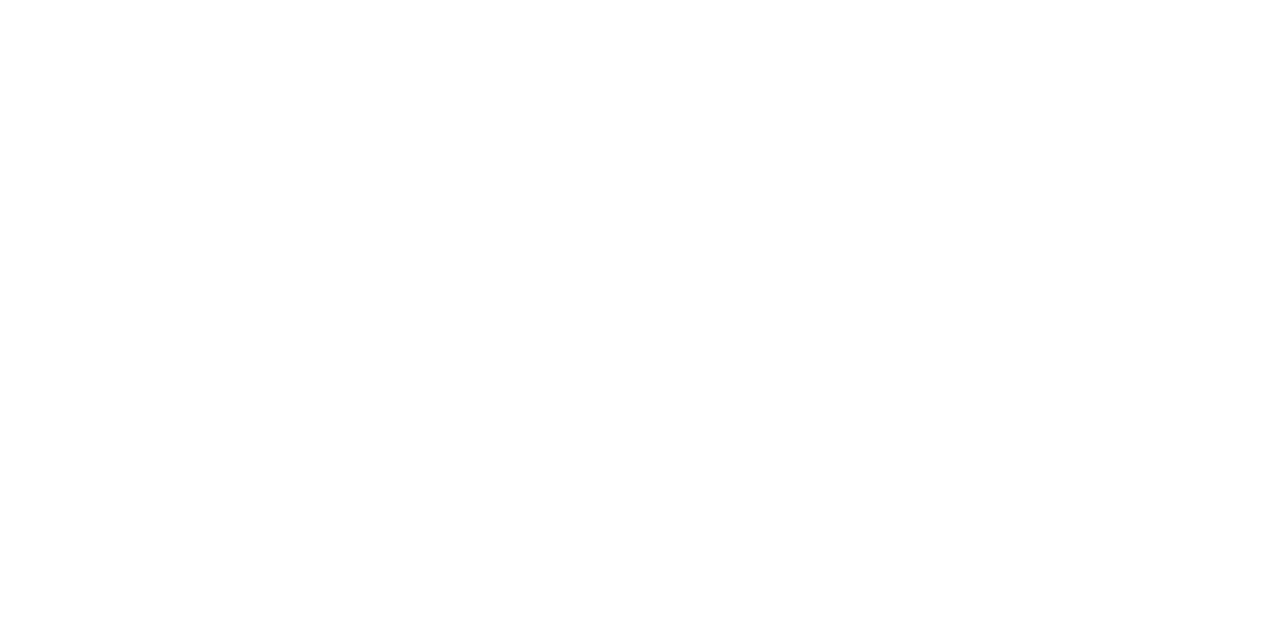 scroll, scrollTop: 0, scrollLeft: 0, axis: both 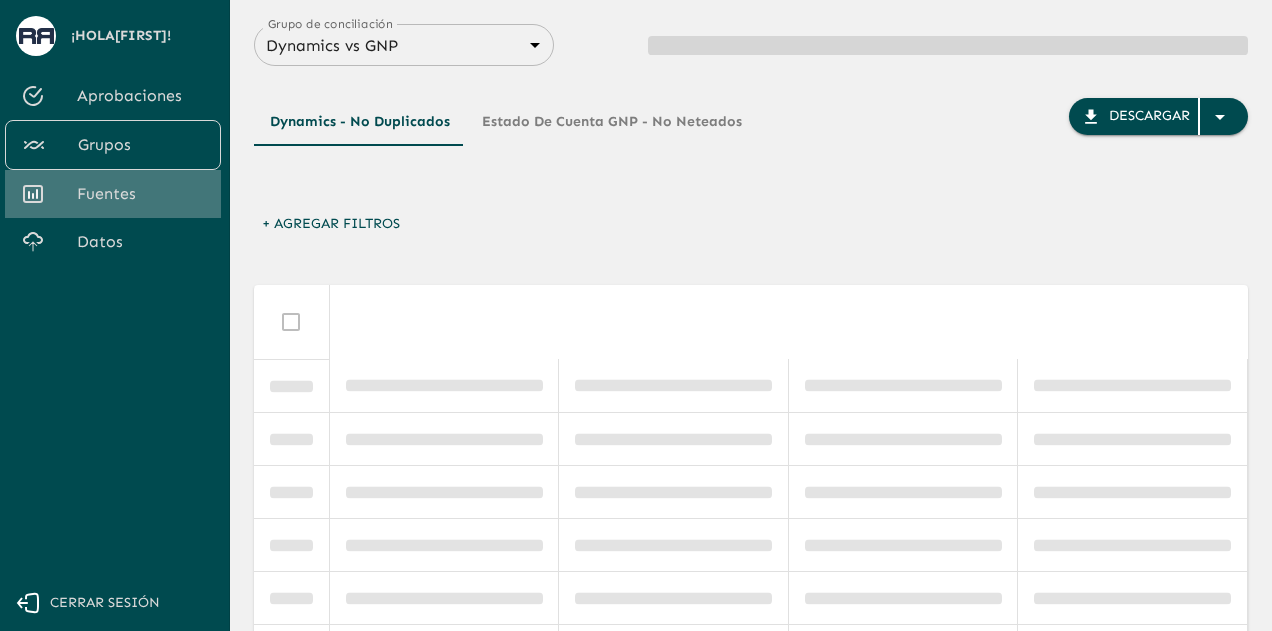 click on "Fuentes" at bounding box center (141, 194) 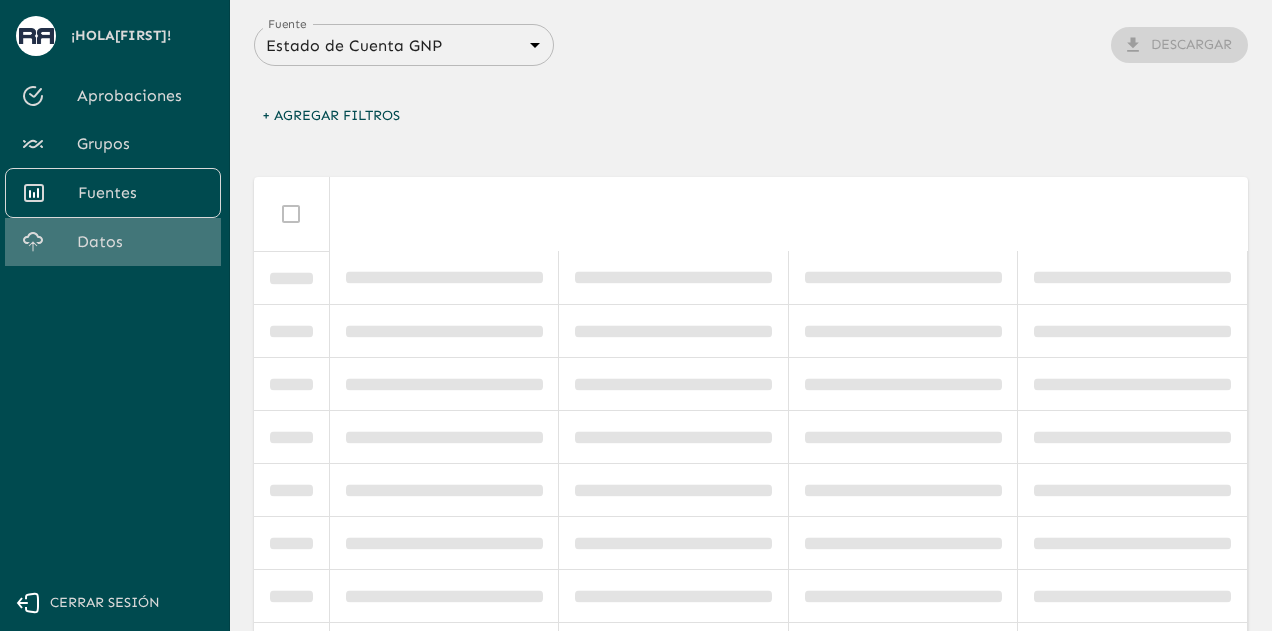 click on "Datos" at bounding box center (141, 242) 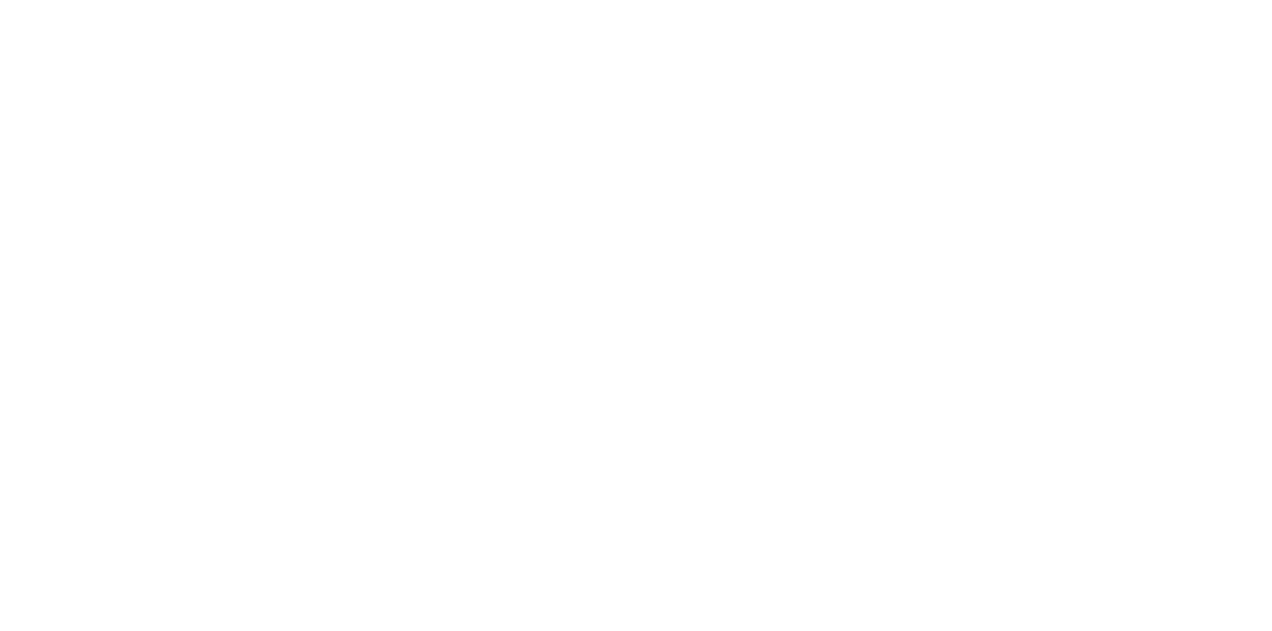 scroll, scrollTop: 0, scrollLeft: 0, axis: both 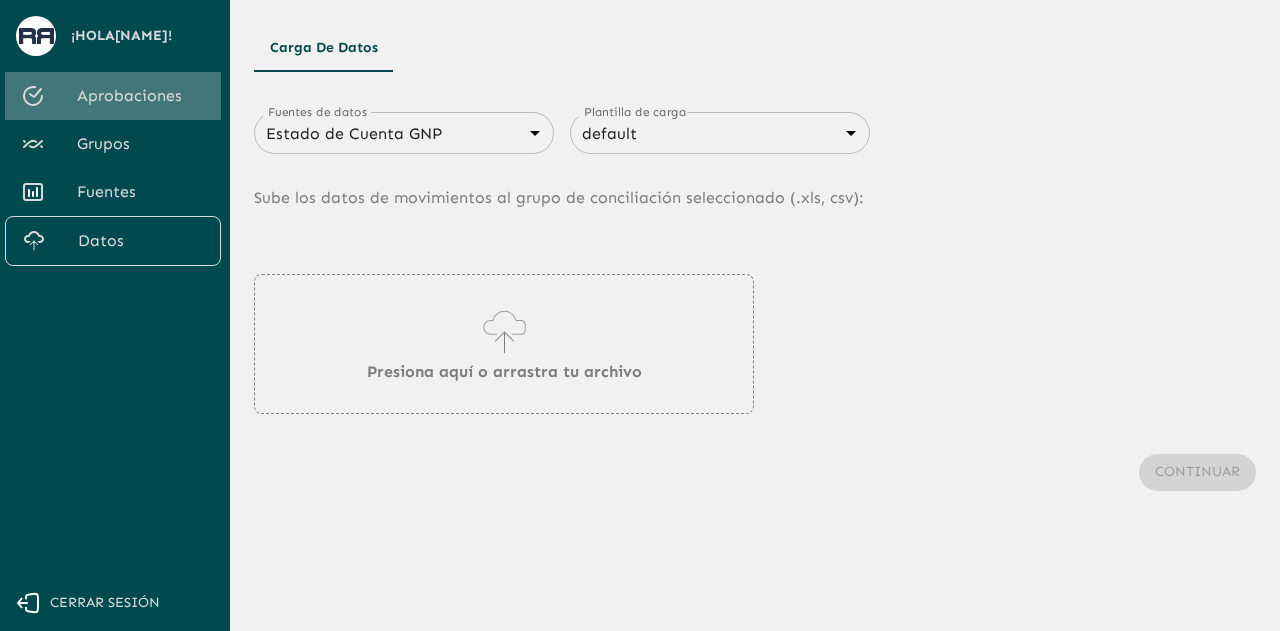 click on "Aprobaciones" at bounding box center [141, 96] 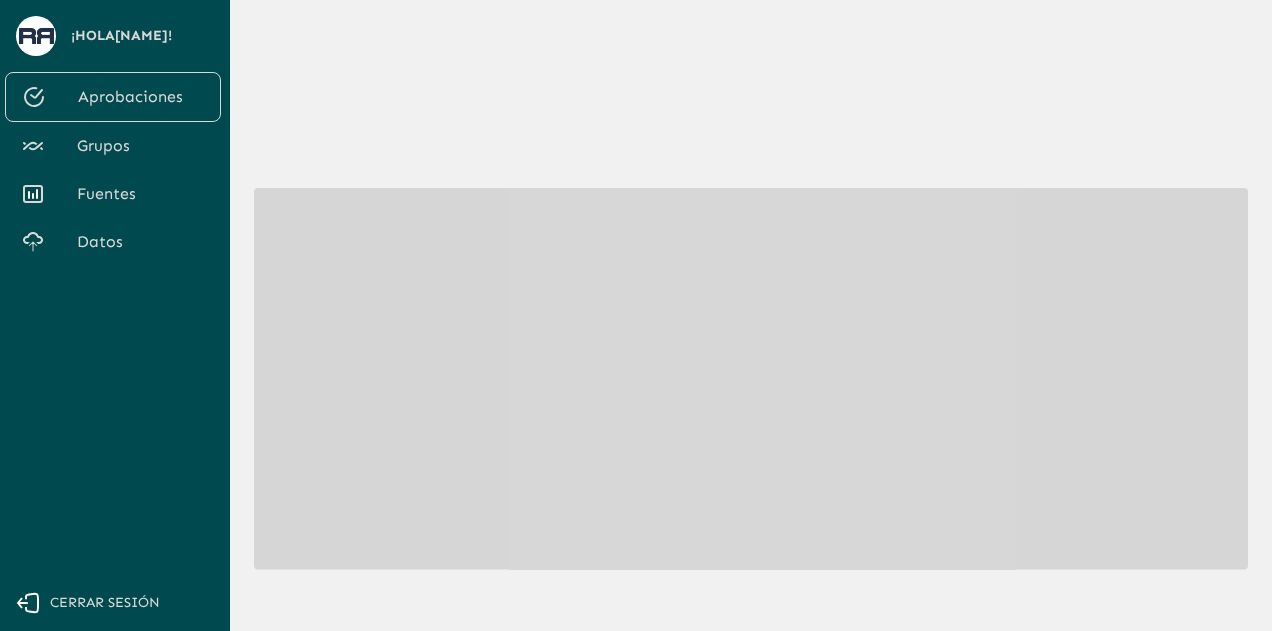 scroll, scrollTop: 242, scrollLeft: 0, axis: vertical 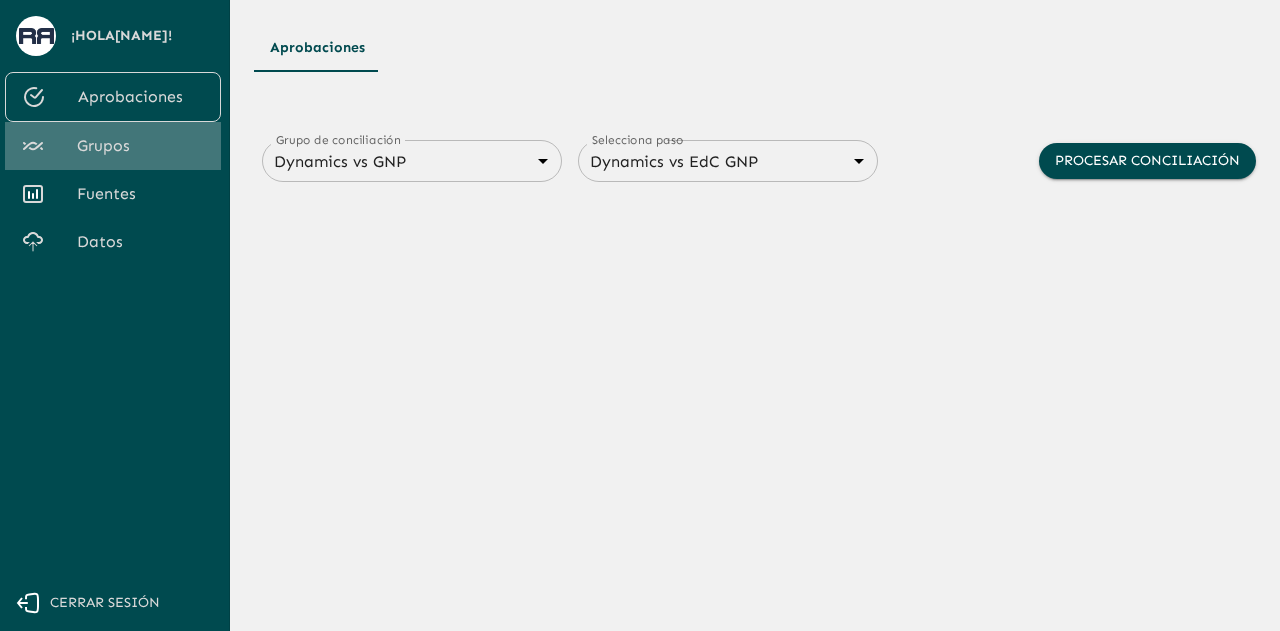 click on "Grupos" at bounding box center (141, 146) 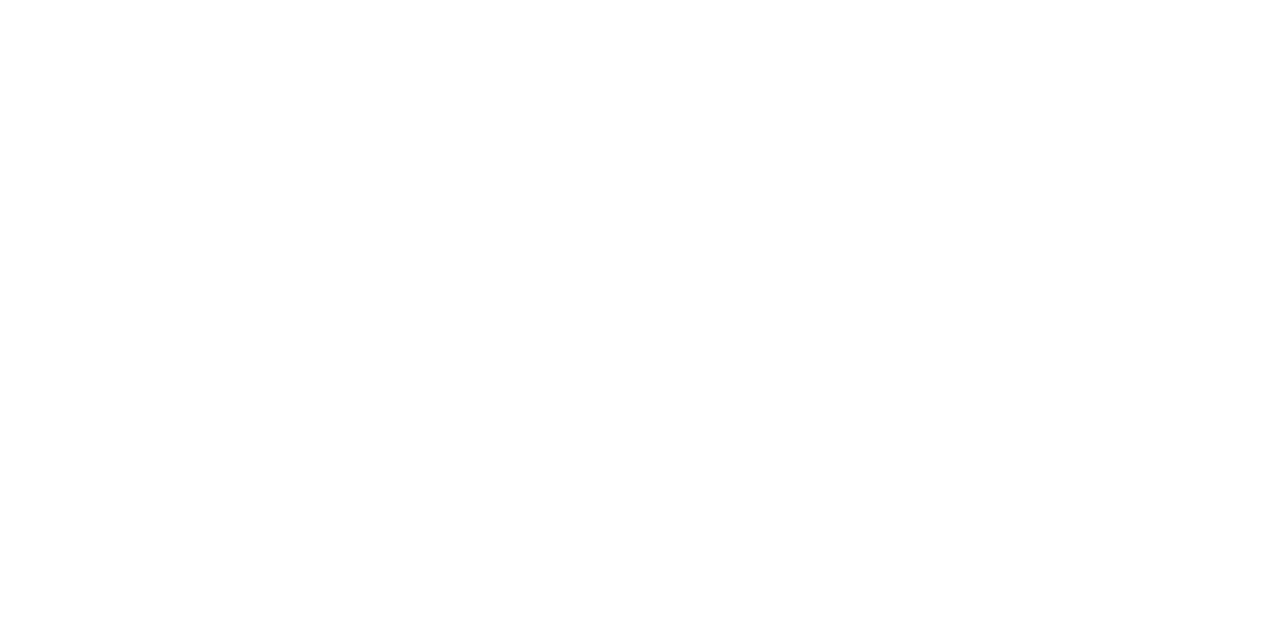 scroll, scrollTop: 0, scrollLeft: 0, axis: both 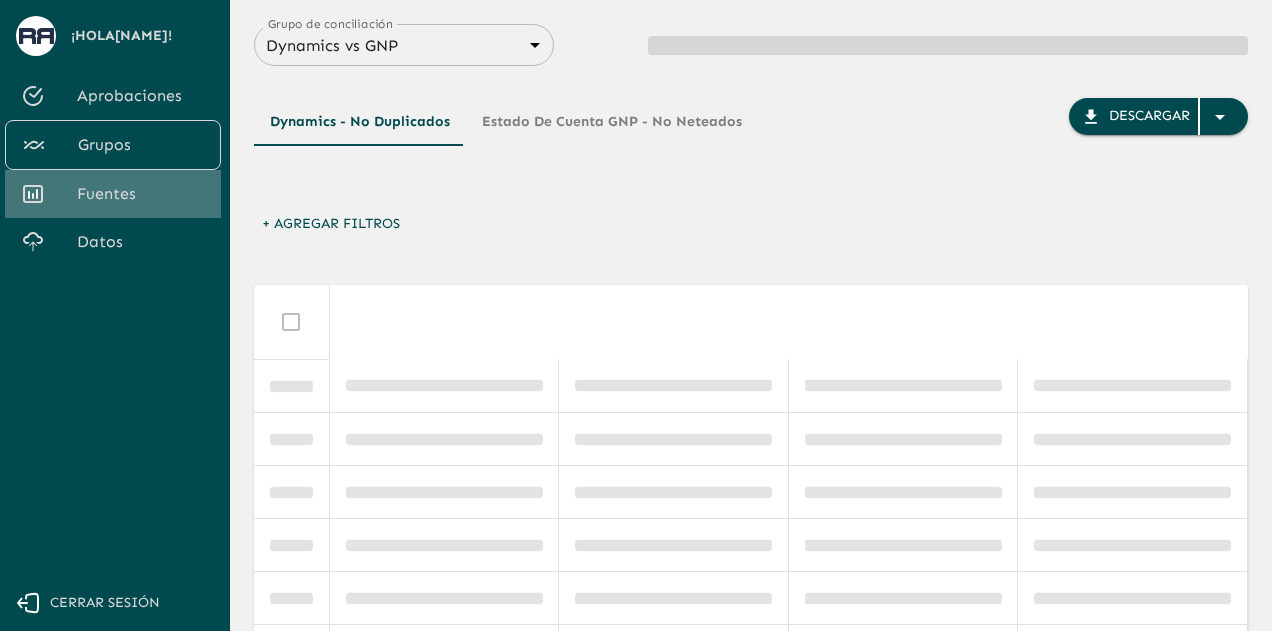click on "Fuentes" at bounding box center [141, 194] 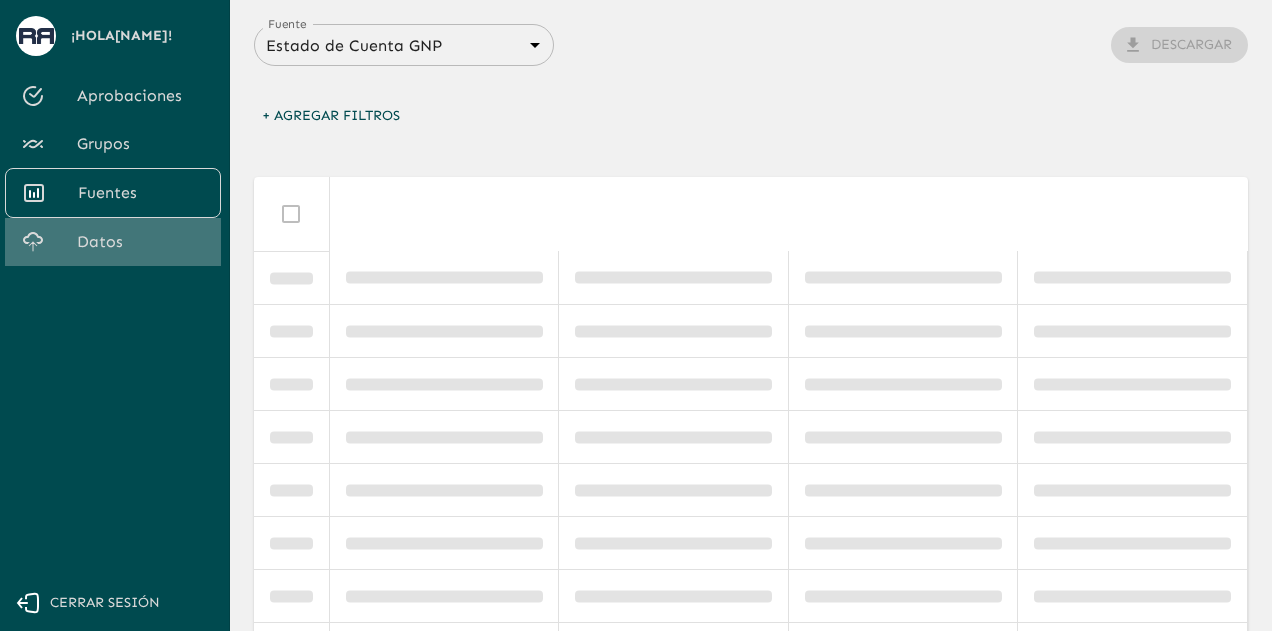 click on "Datos" at bounding box center (141, 242) 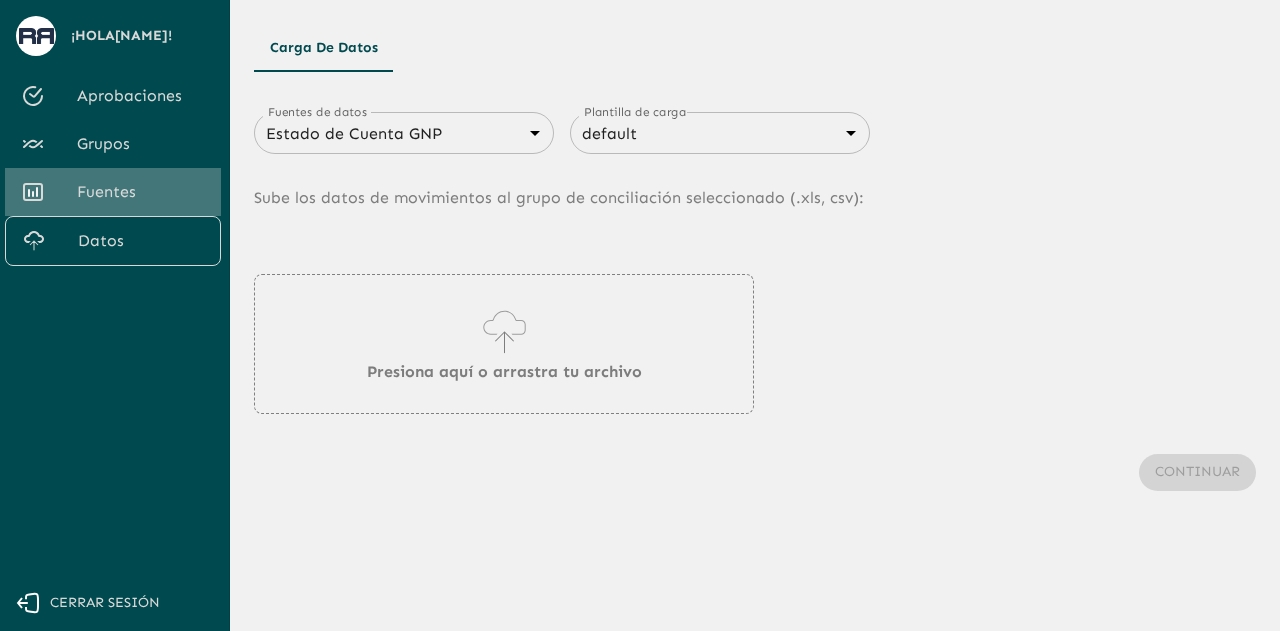 click on "Fuentes" at bounding box center [141, 192] 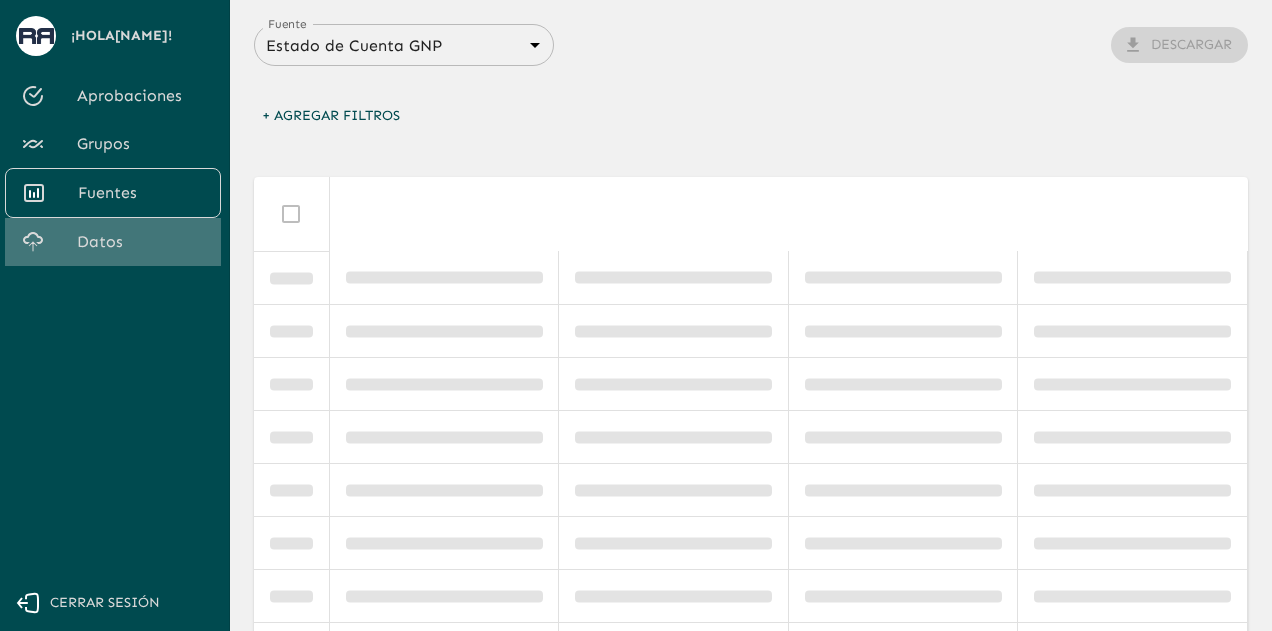 click on "Datos" at bounding box center [141, 242] 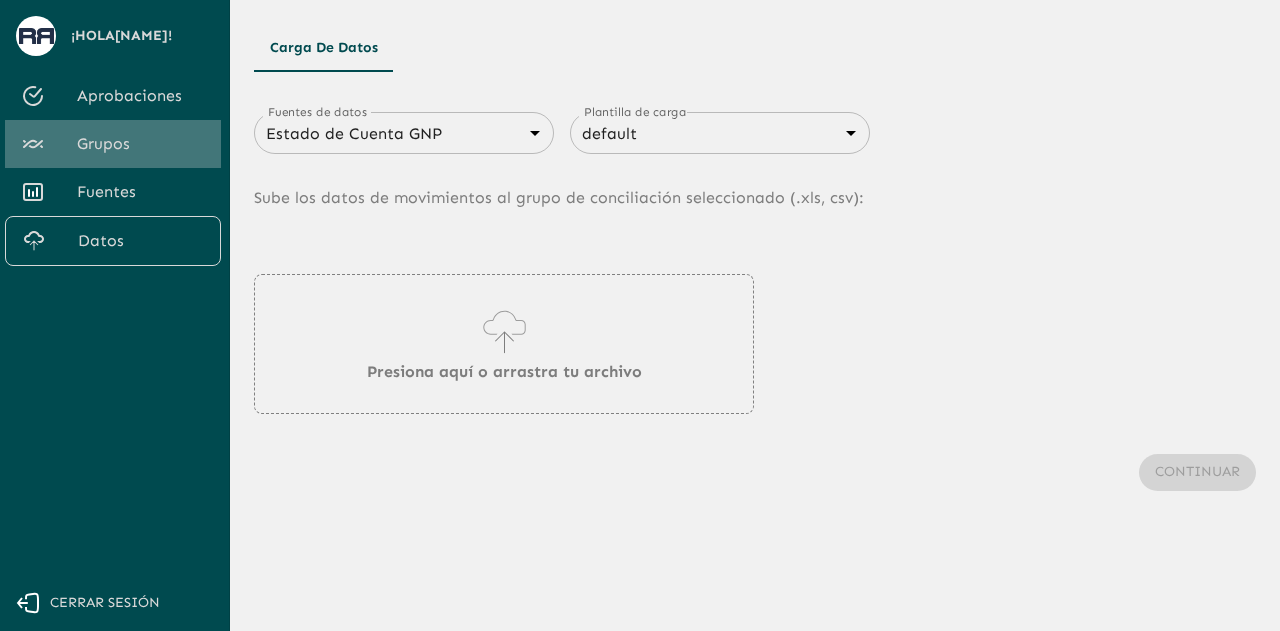 click on "Grupos" at bounding box center (141, 144) 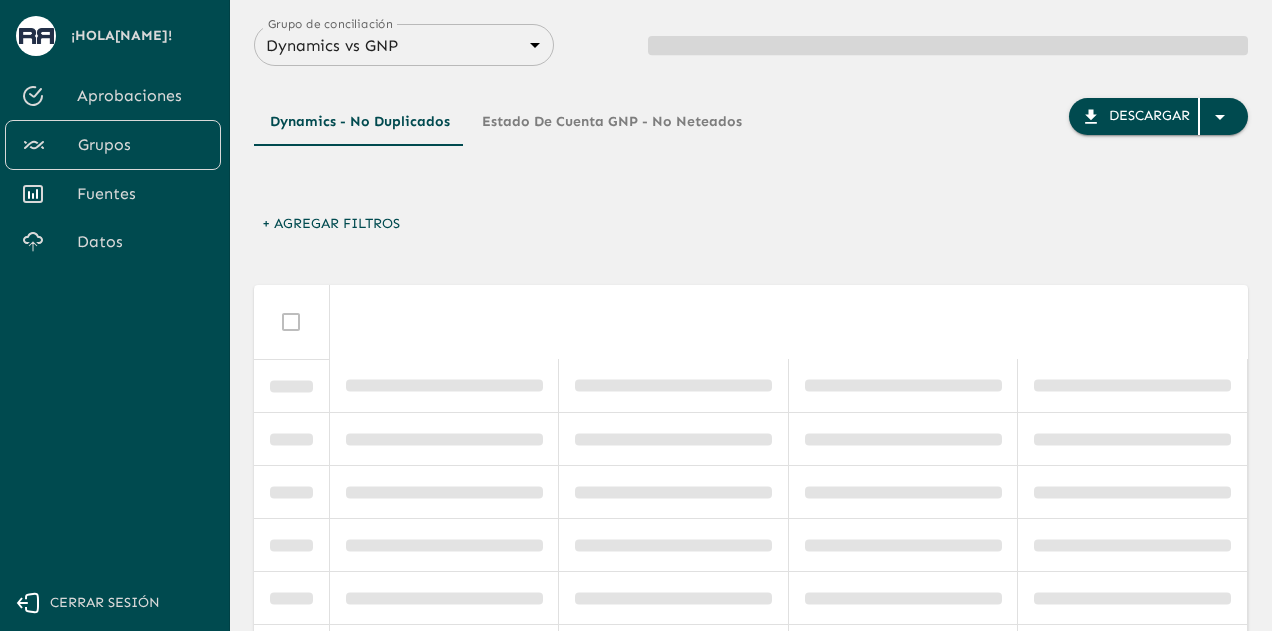 click on "Fuentes" at bounding box center (141, 194) 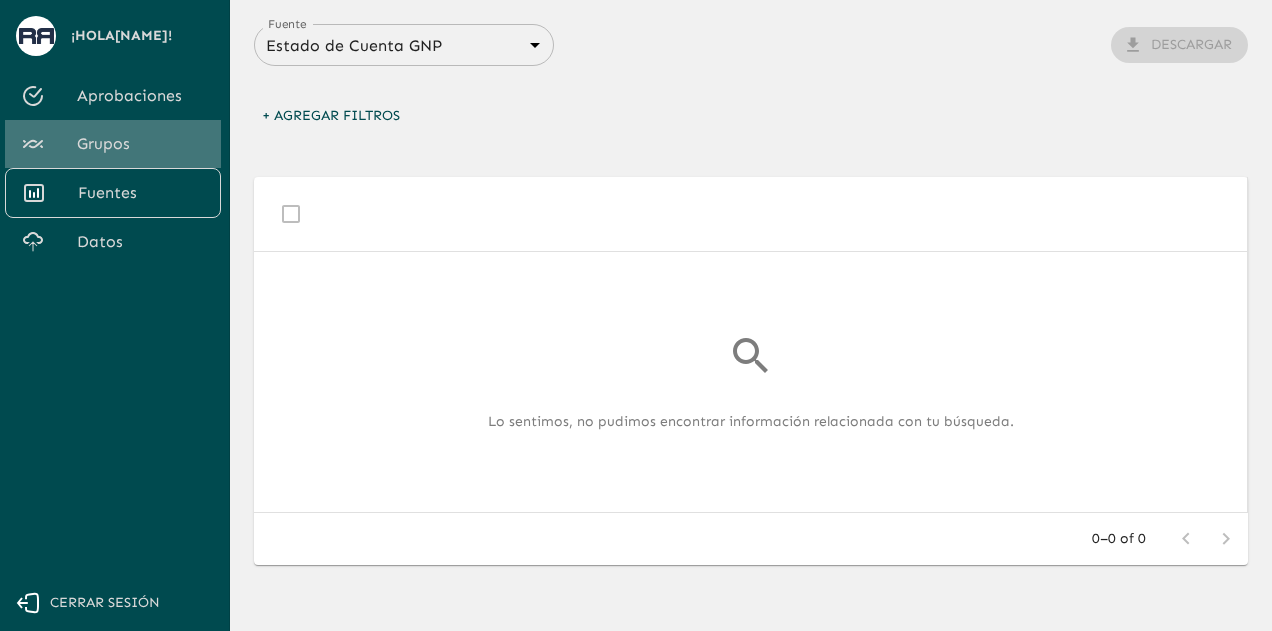 click on "Grupos" at bounding box center (141, 144) 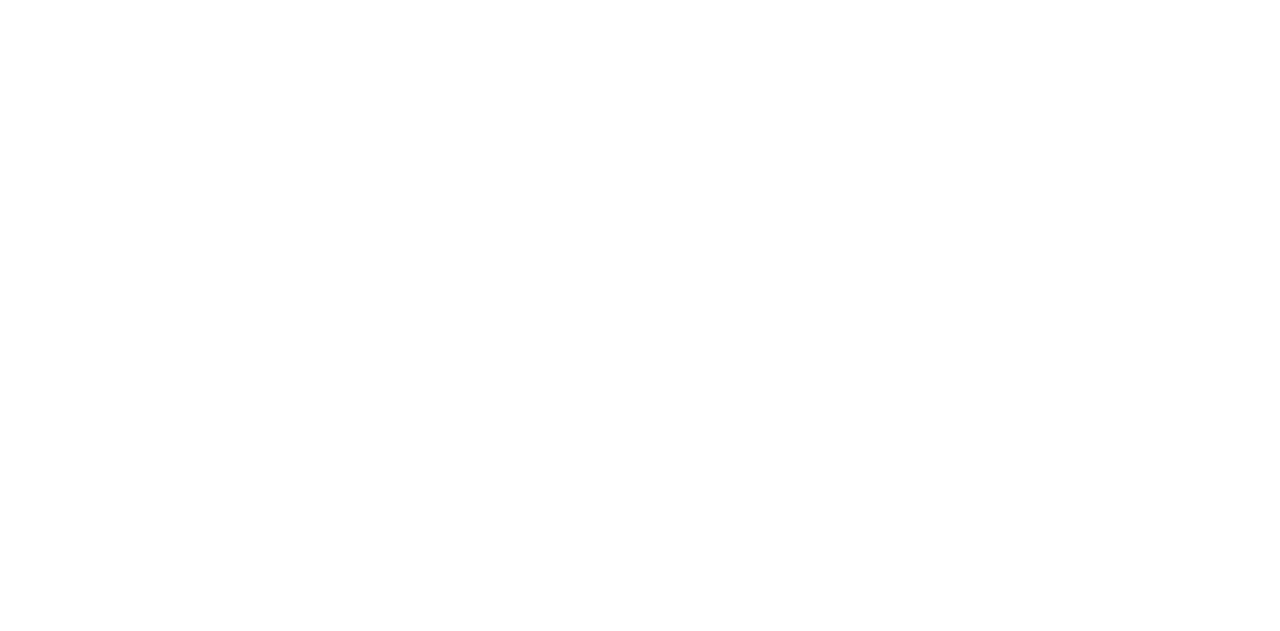 scroll, scrollTop: 0, scrollLeft: 0, axis: both 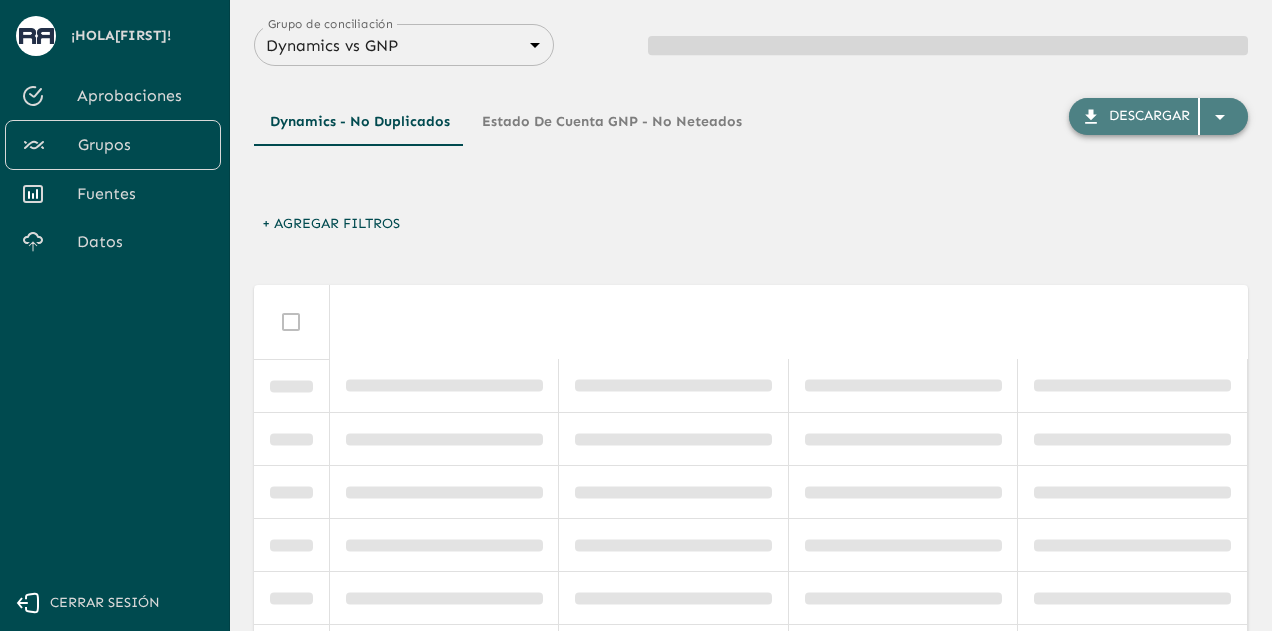 click at bounding box center [1220, 117] 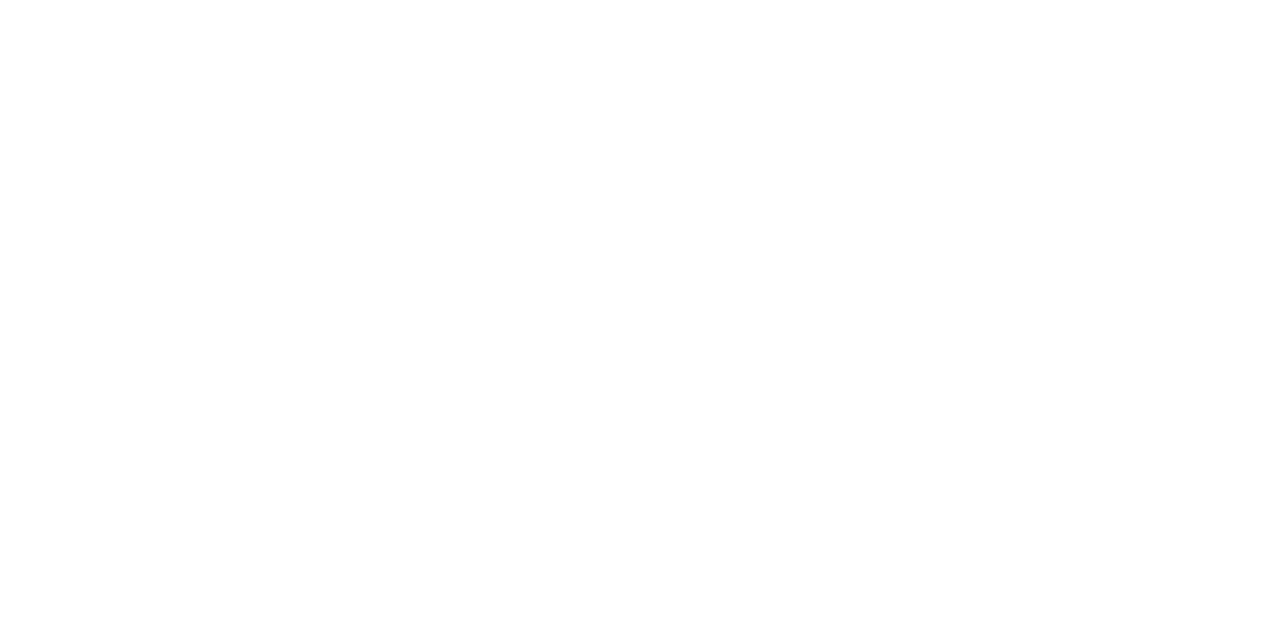 scroll, scrollTop: 0, scrollLeft: 0, axis: both 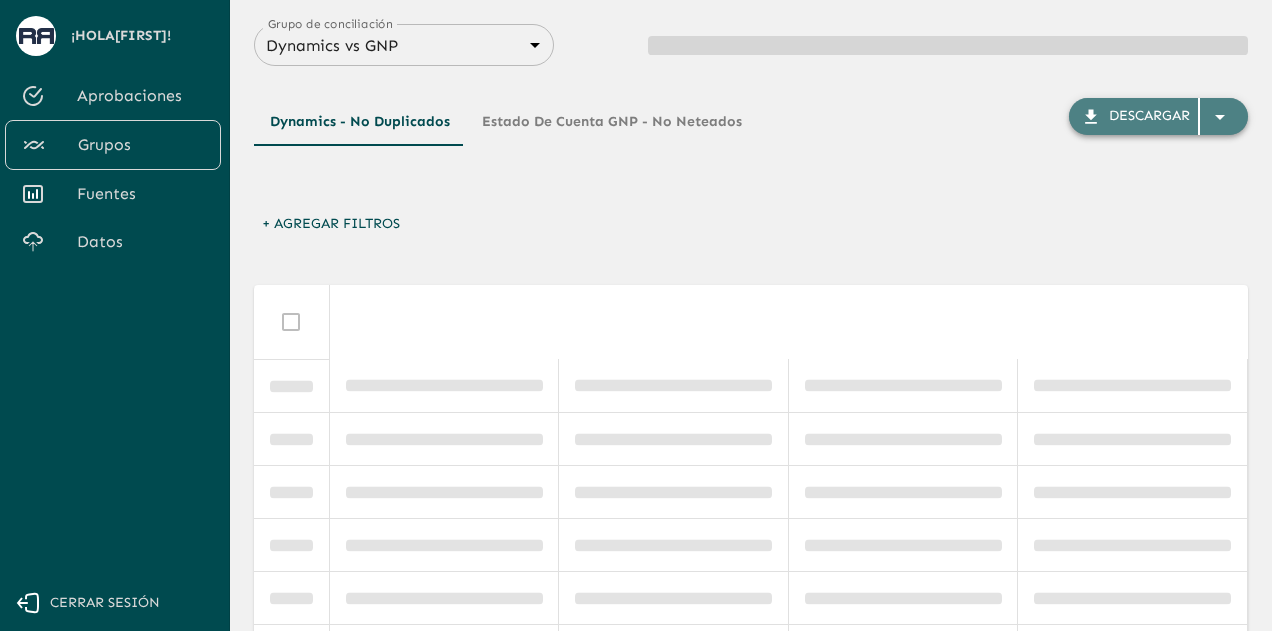 click at bounding box center (1224, 117) 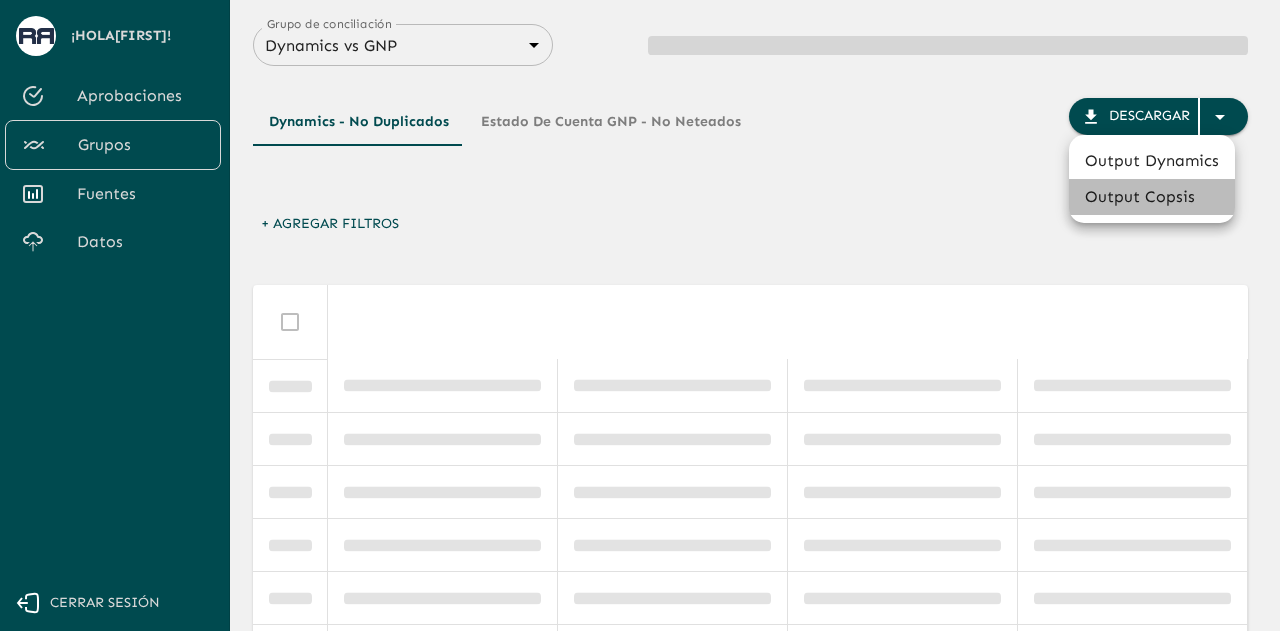 click on "Output Copsis" at bounding box center (1152, 197) 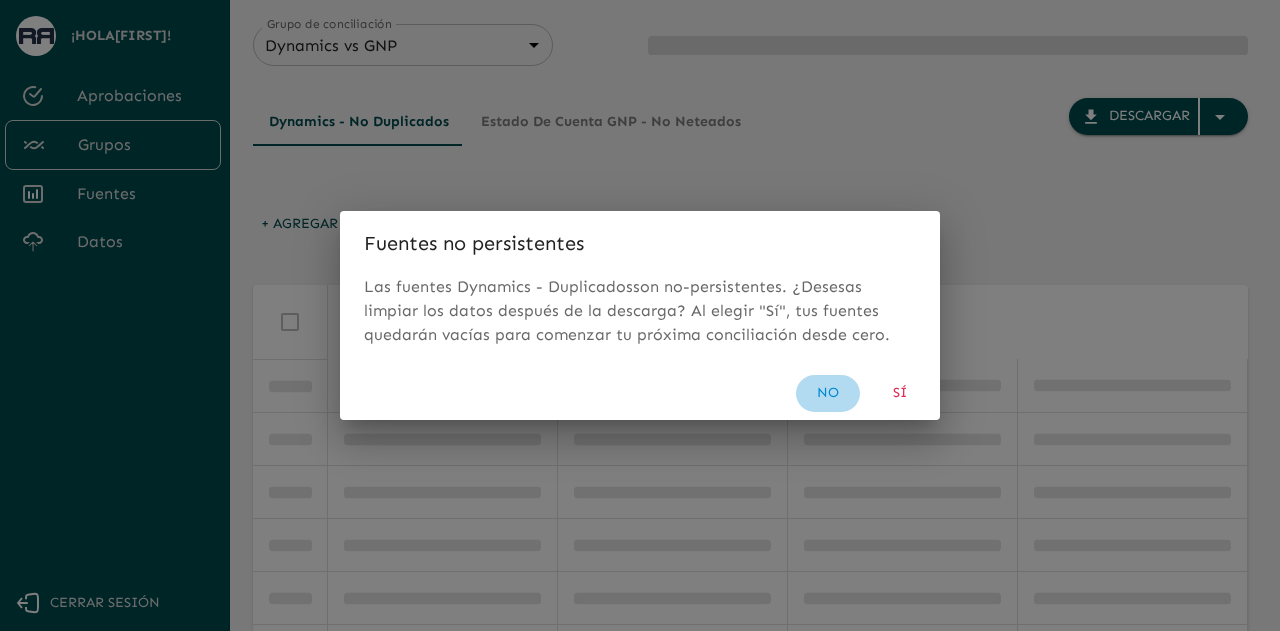 click on "No" at bounding box center (828, 393) 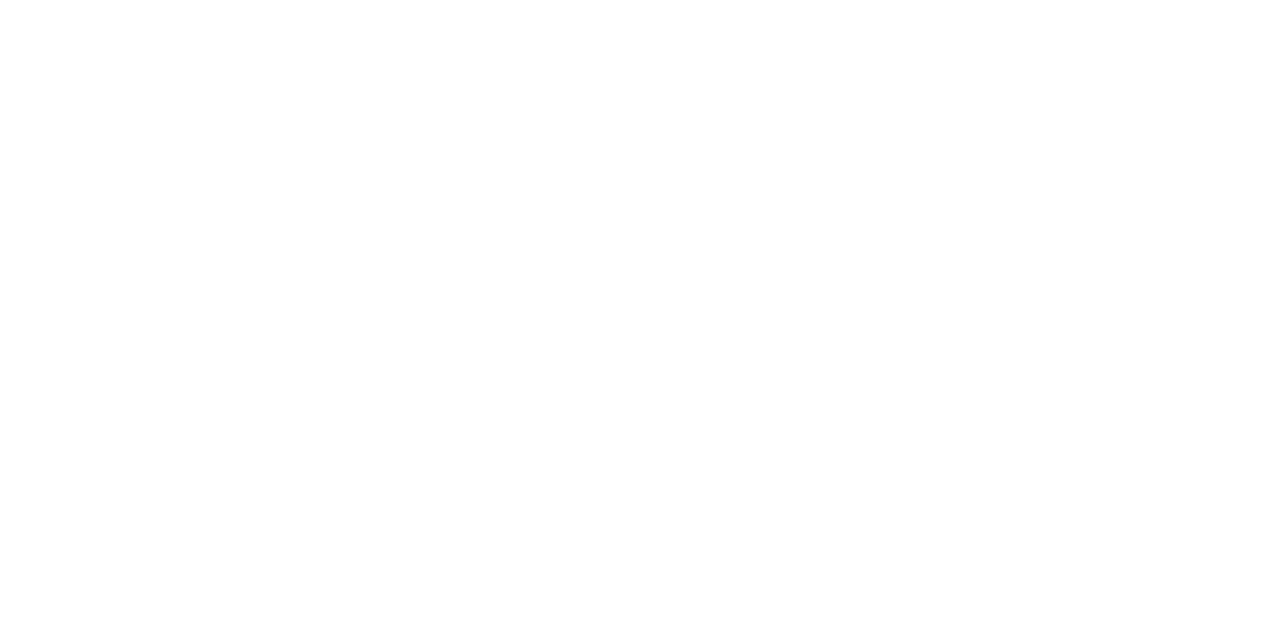 scroll, scrollTop: 0, scrollLeft: 0, axis: both 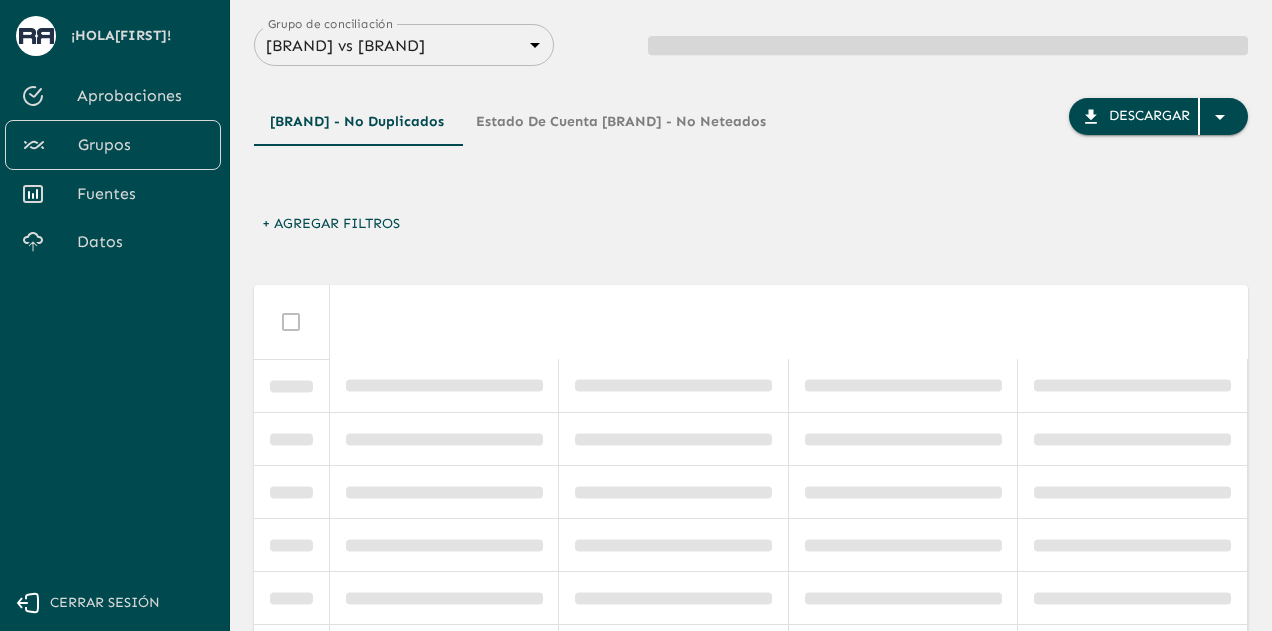 click on "Cerrar sesión" at bounding box center [105, 603] 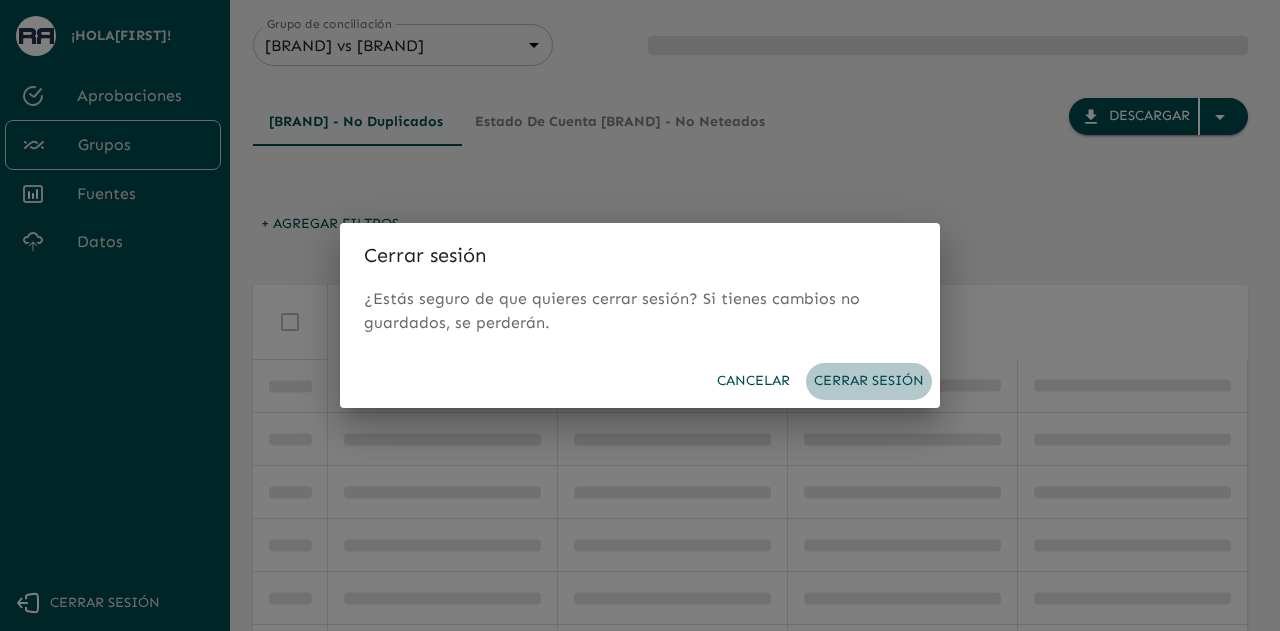 click on "Cerrar sesión" at bounding box center [869, 381] 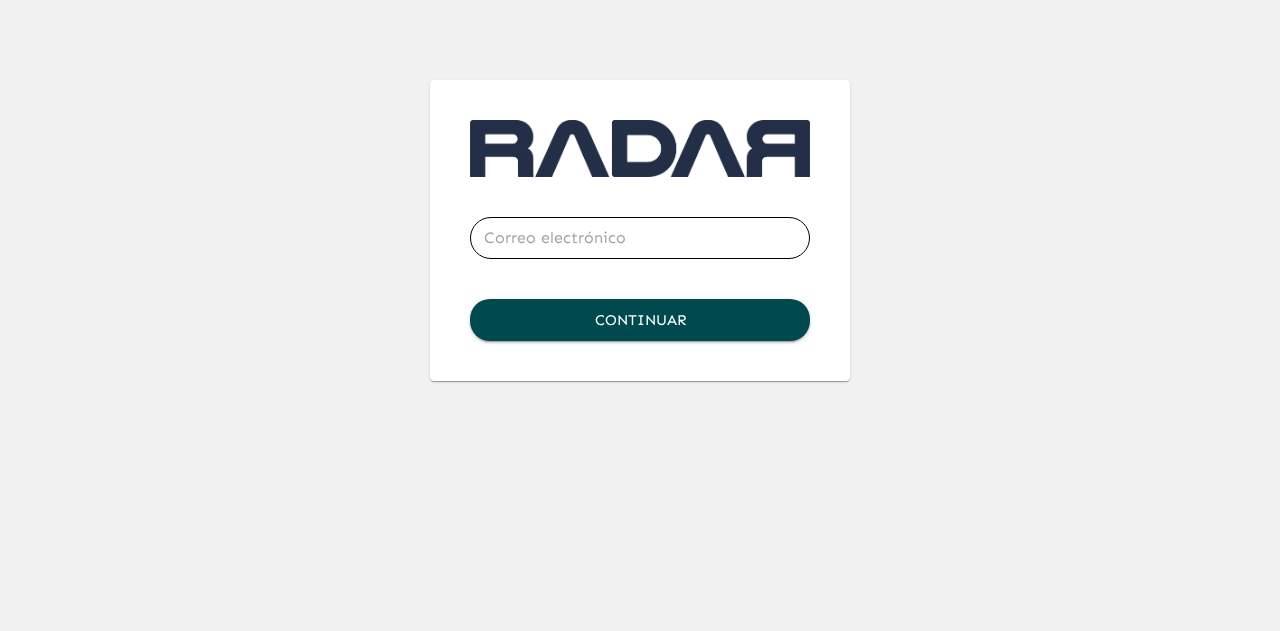 scroll, scrollTop: 0, scrollLeft: 0, axis: both 